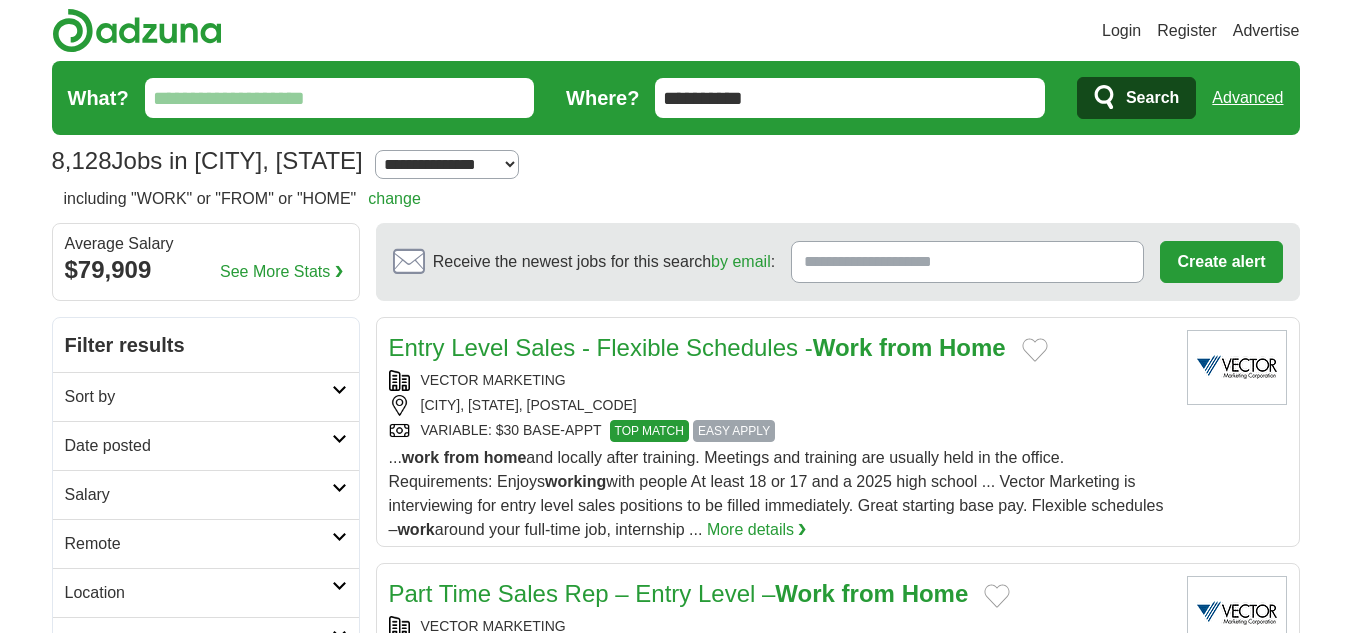 scroll, scrollTop: 0, scrollLeft: 0, axis: both 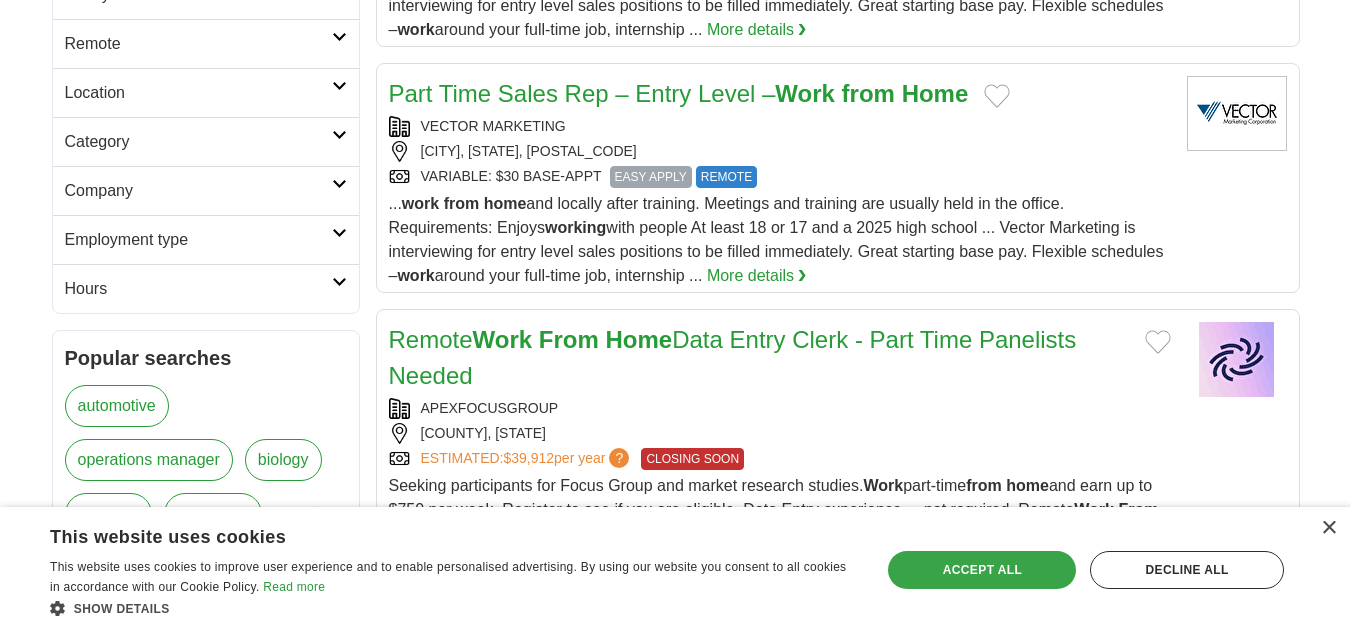 click on "Accept all" at bounding box center [982, 570] 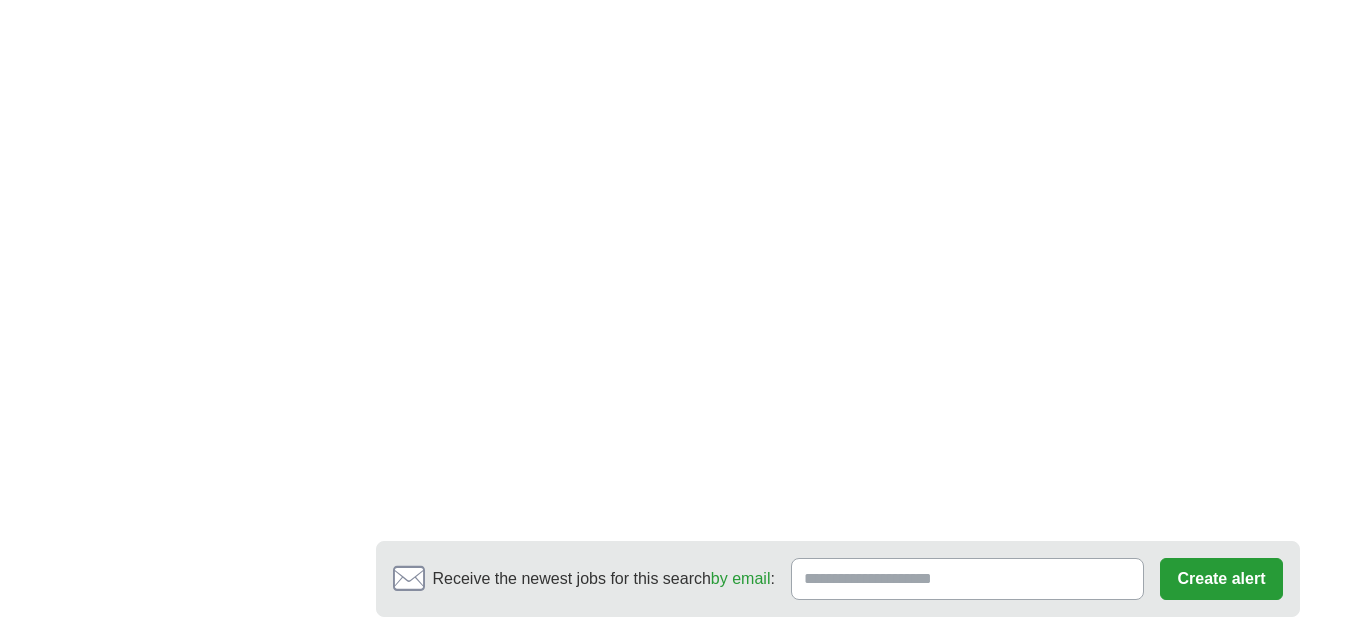 scroll, scrollTop: 3200, scrollLeft: 0, axis: vertical 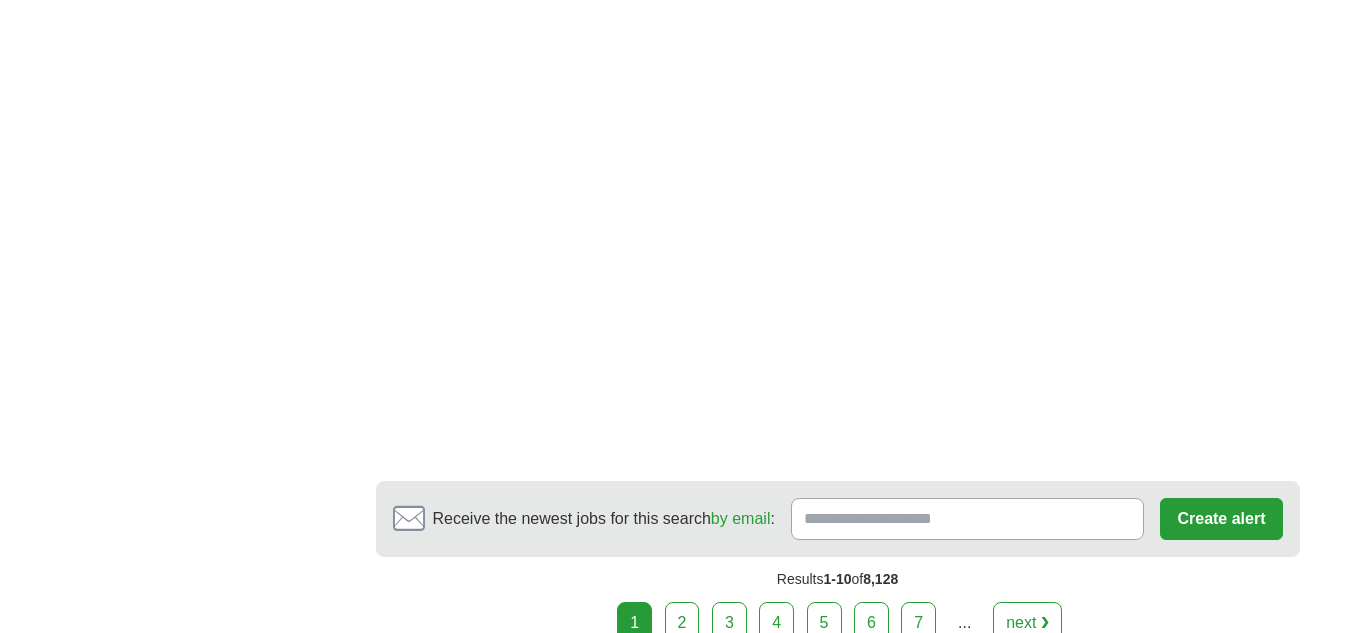 click on "2" at bounding box center [682, 623] 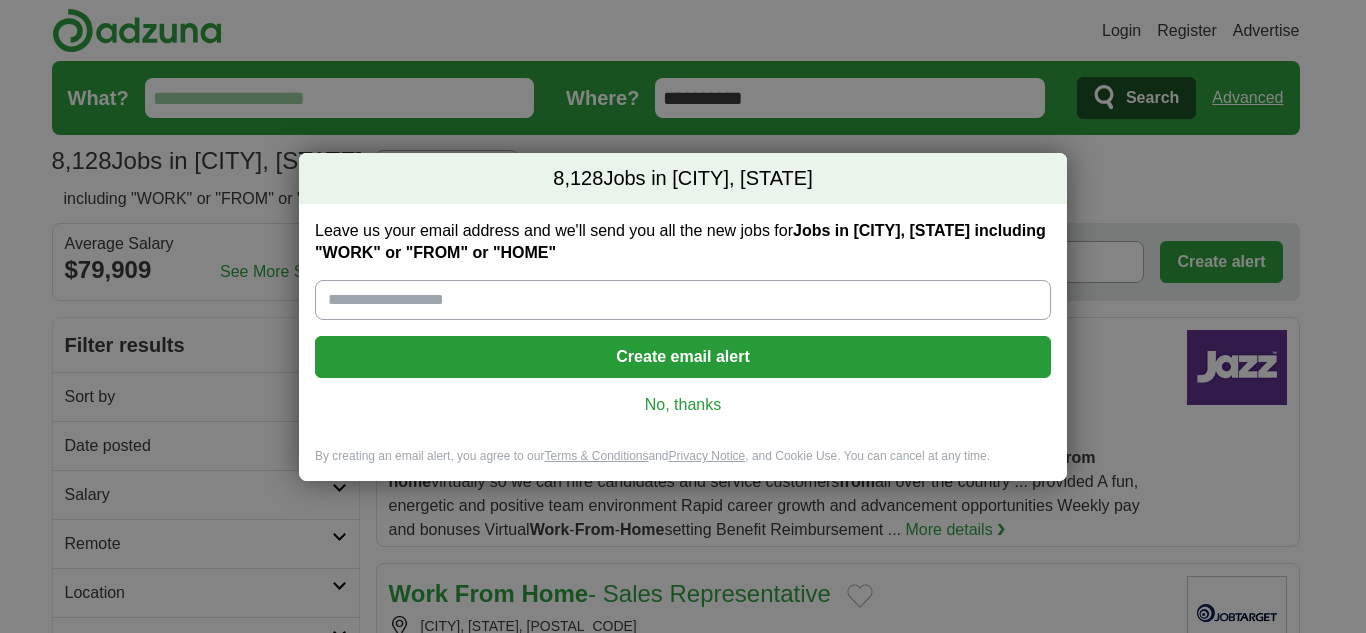 scroll, scrollTop: 0, scrollLeft: 0, axis: both 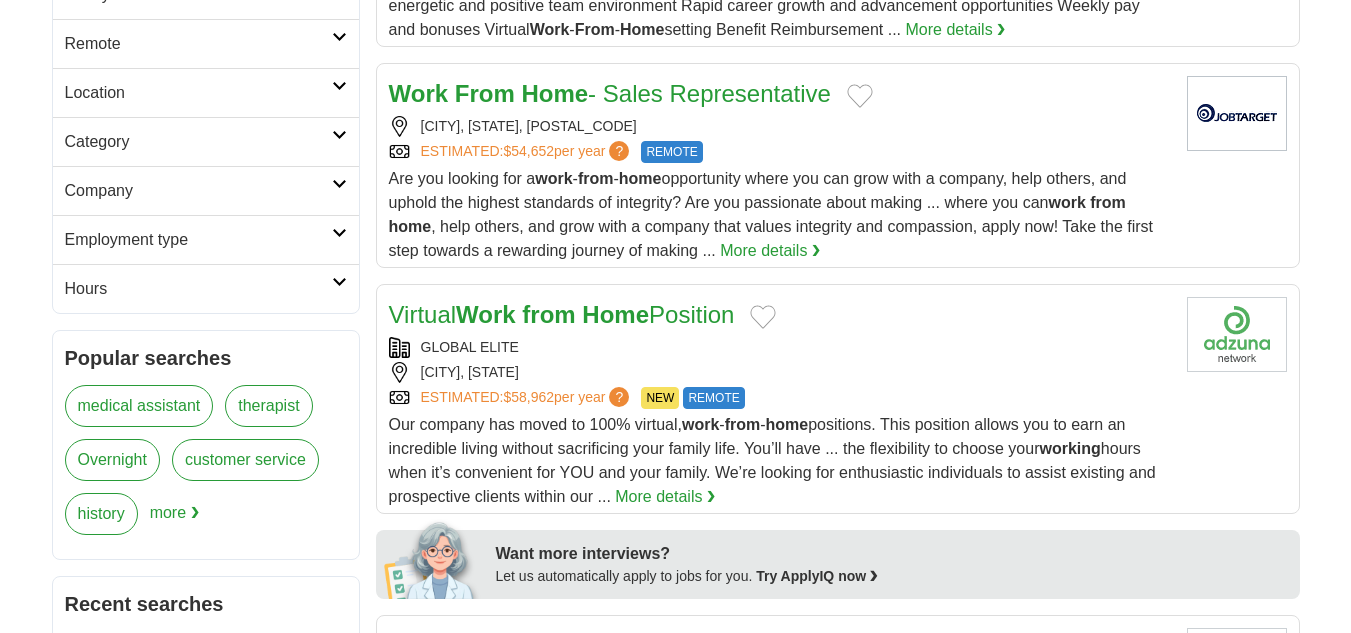 click on "More details ❯" at bounding box center (665, 497) 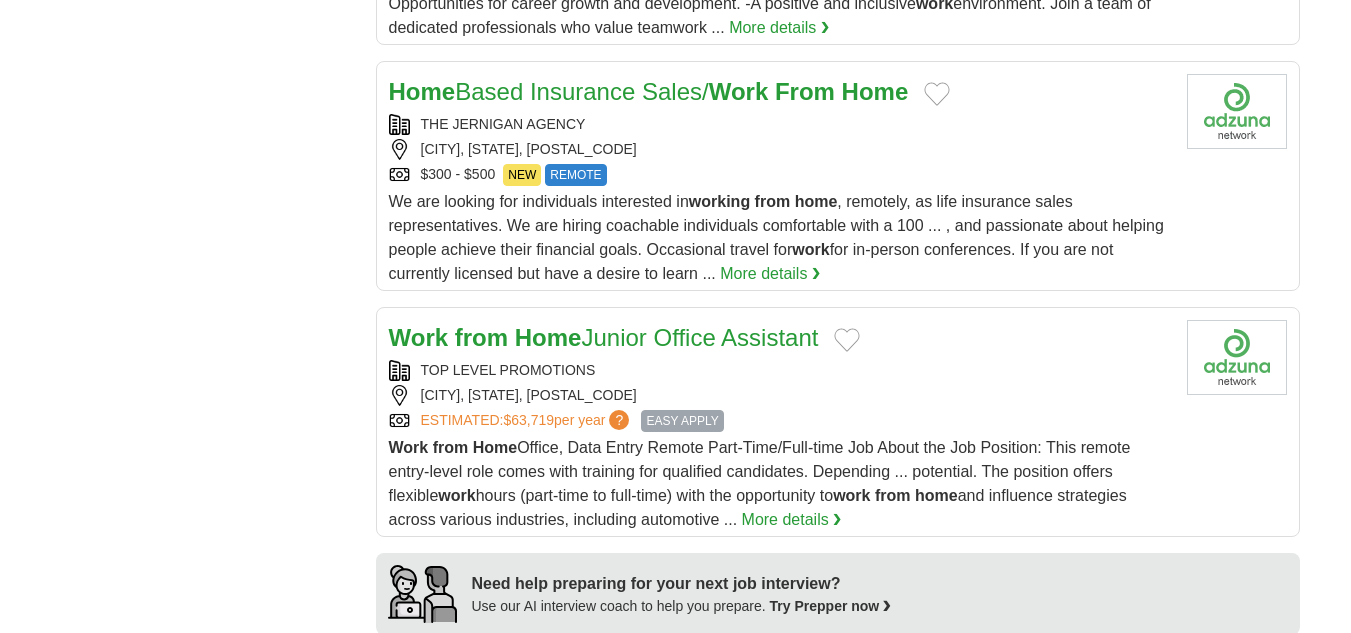 scroll, scrollTop: 1400, scrollLeft: 0, axis: vertical 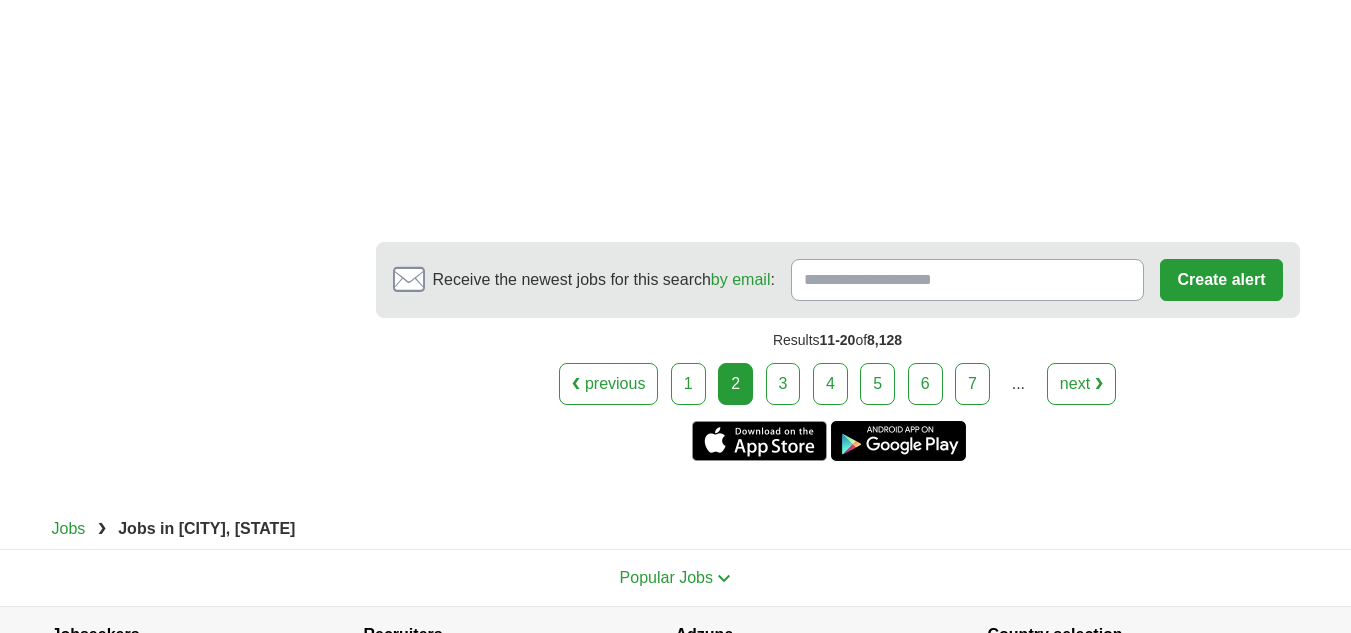 click on "3" at bounding box center (783, 384) 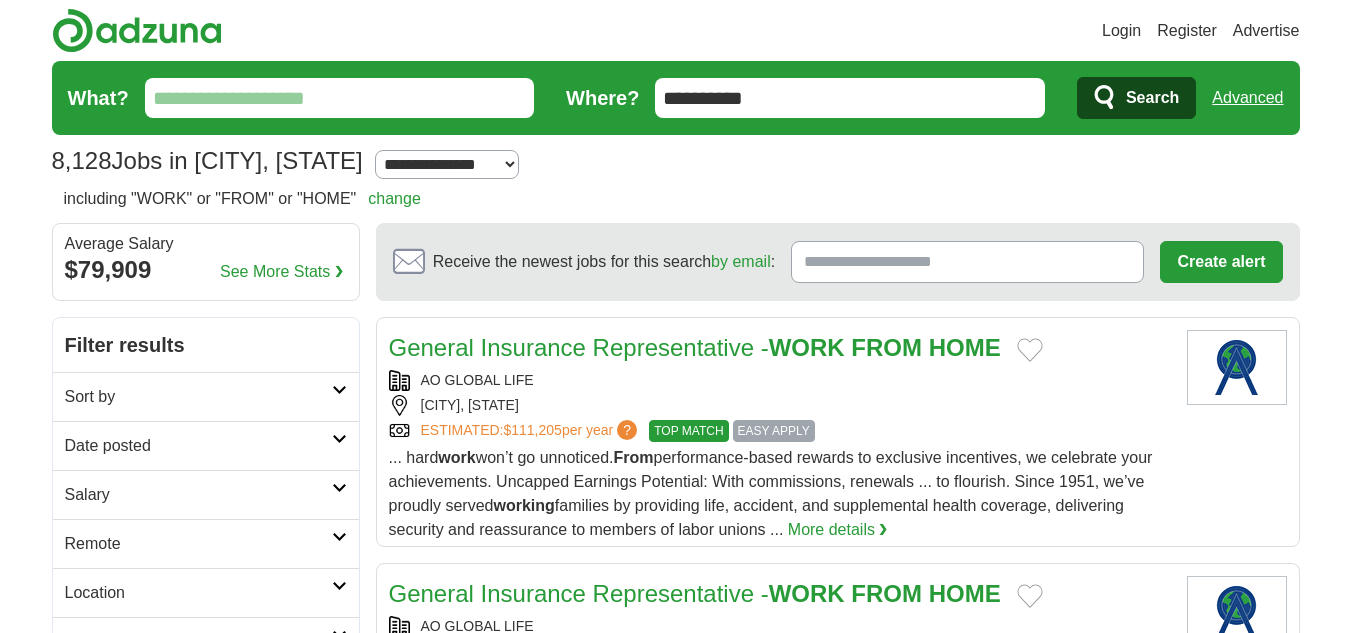 scroll, scrollTop: 0, scrollLeft: 0, axis: both 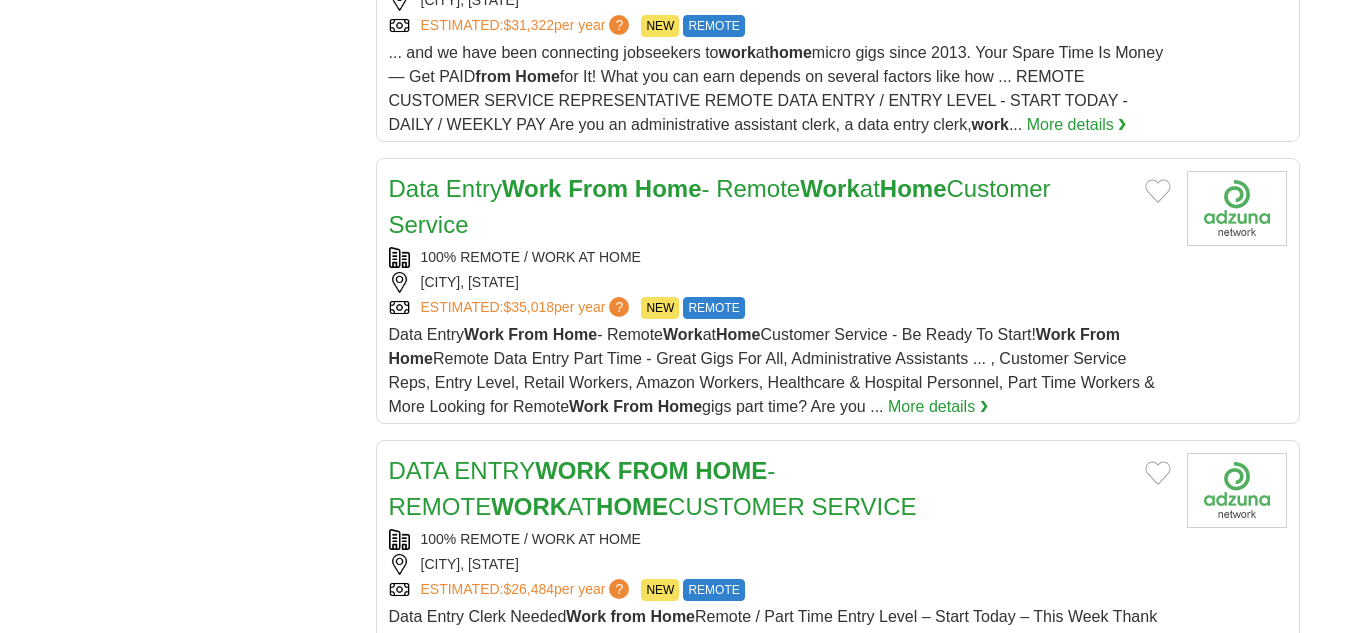 click on "More details ❯" at bounding box center (938, 407) 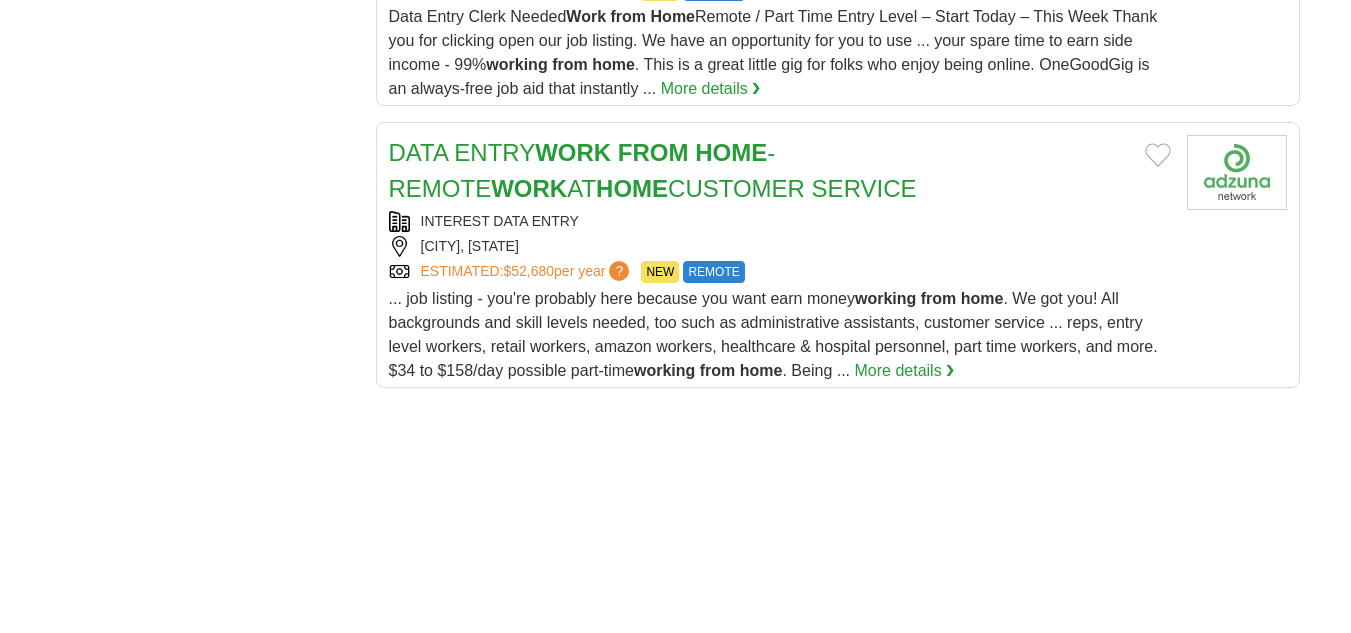 scroll, scrollTop: 2800, scrollLeft: 0, axis: vertical 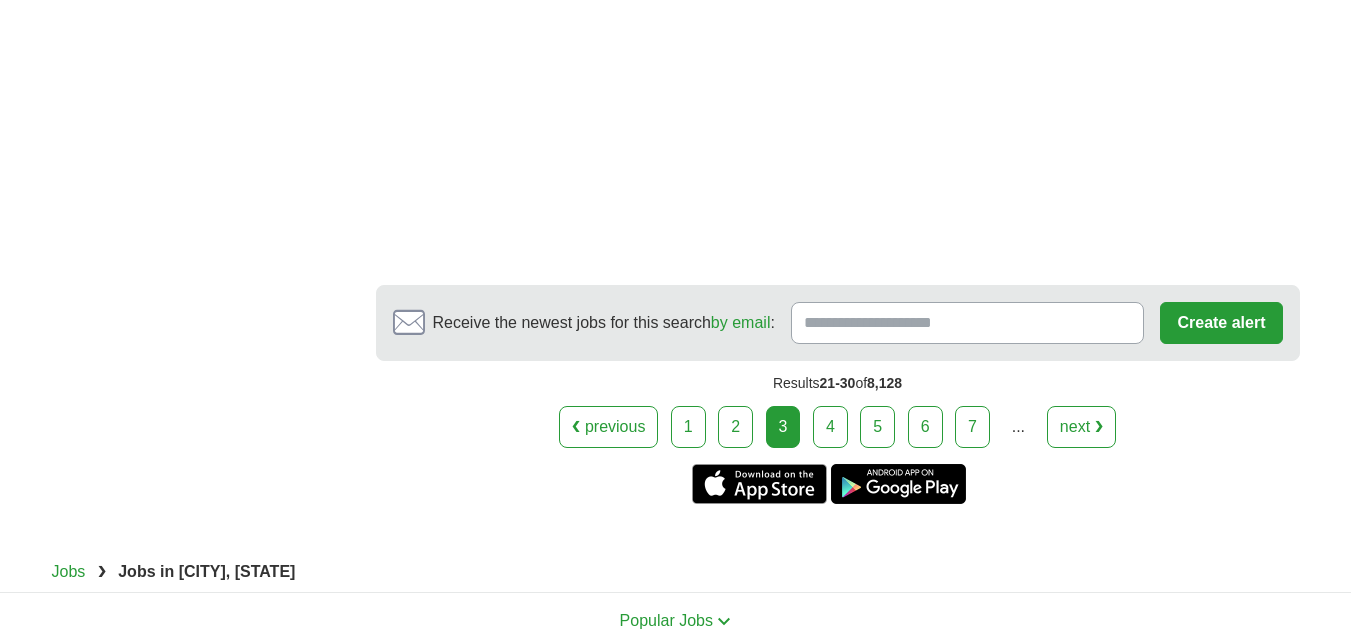 click on "4" at bounding box center [830, 427] 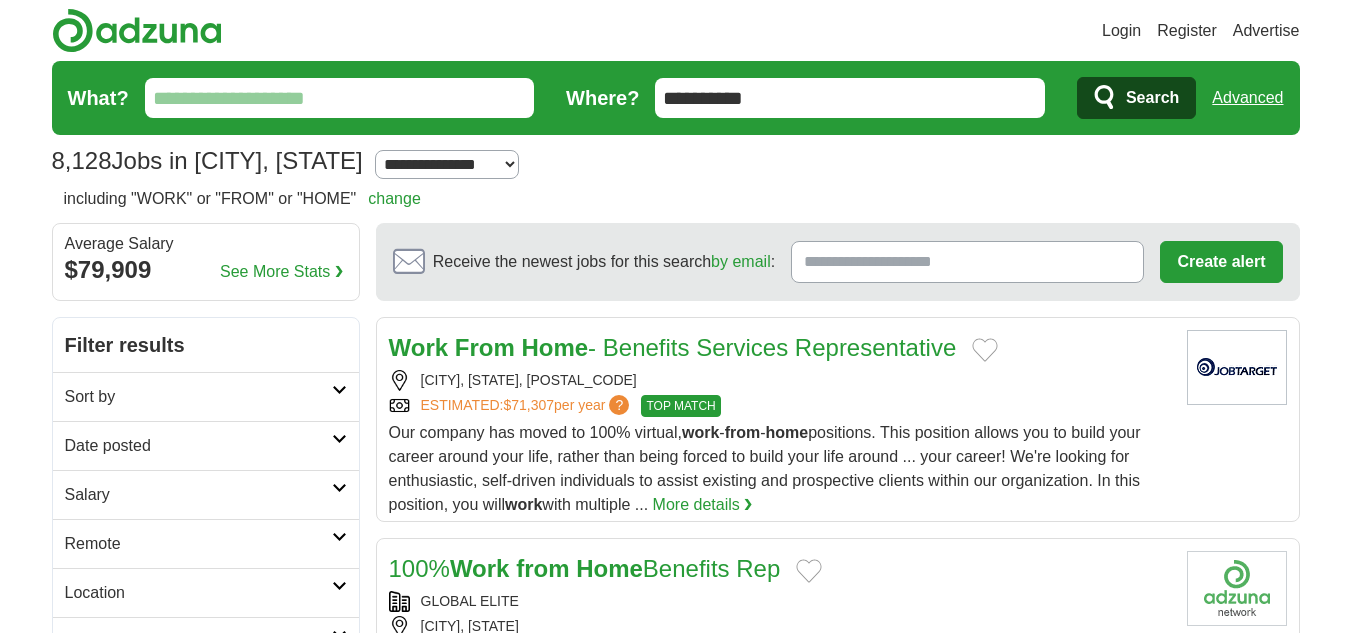 scroll, scrollTop: 0, scrollLeft: 0, axis: both 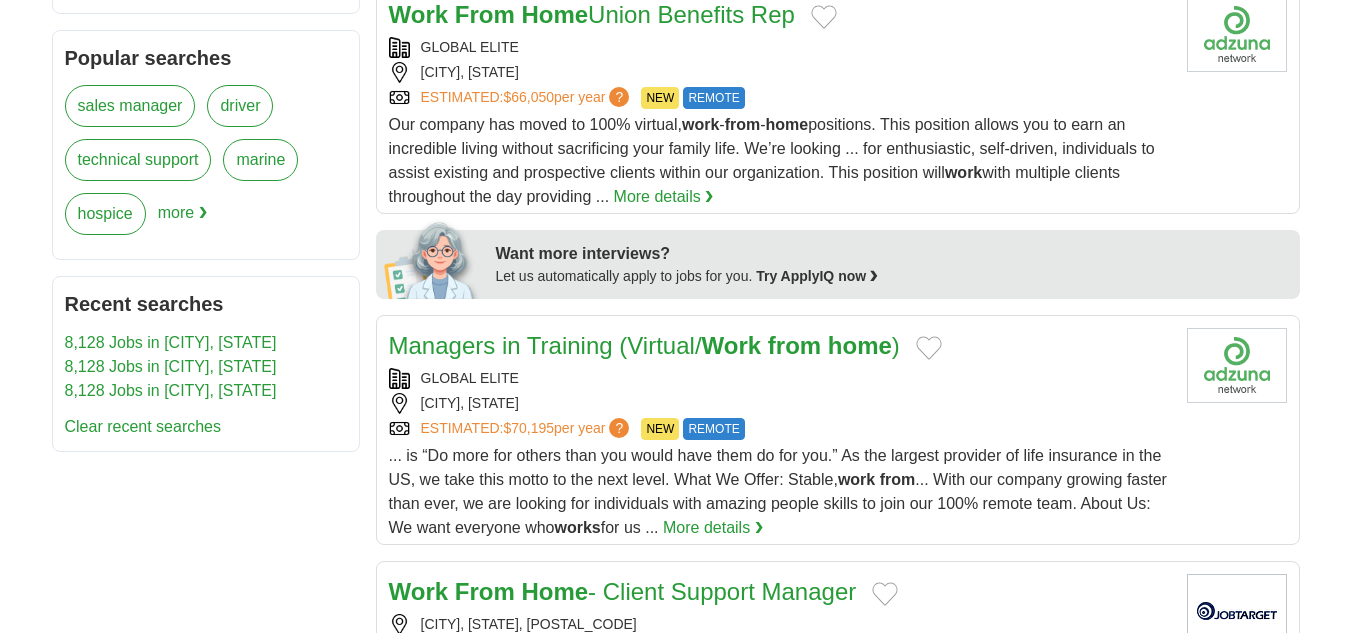 click on "Clear recent searches" at bounding box center (143, 426) 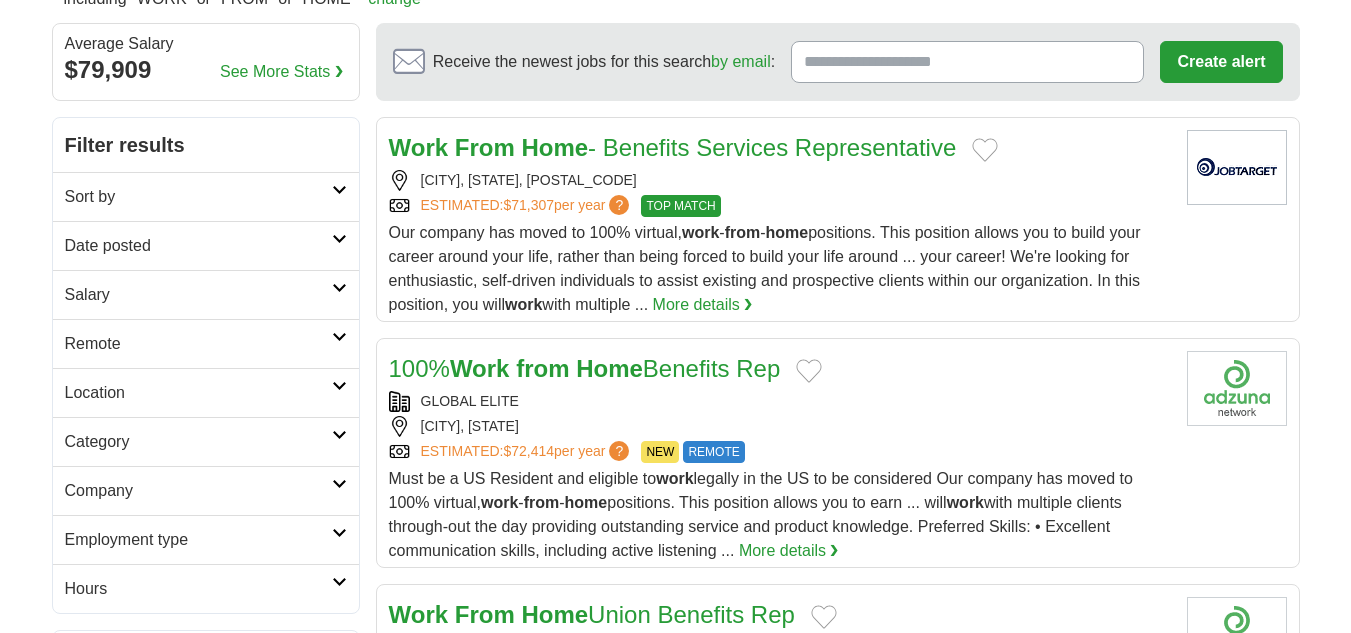 scroll, scrollTop: 0, scrollLeft: 0, axis: both 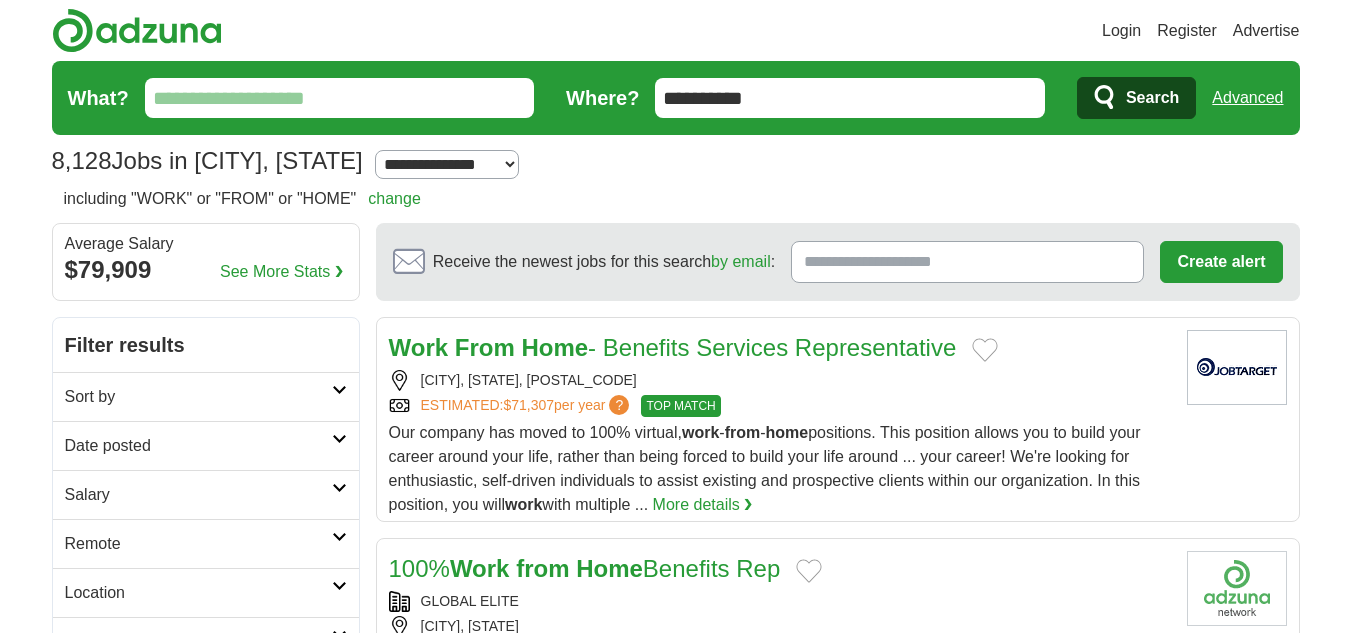 click on "Login" at bounding box center [1121, 31] 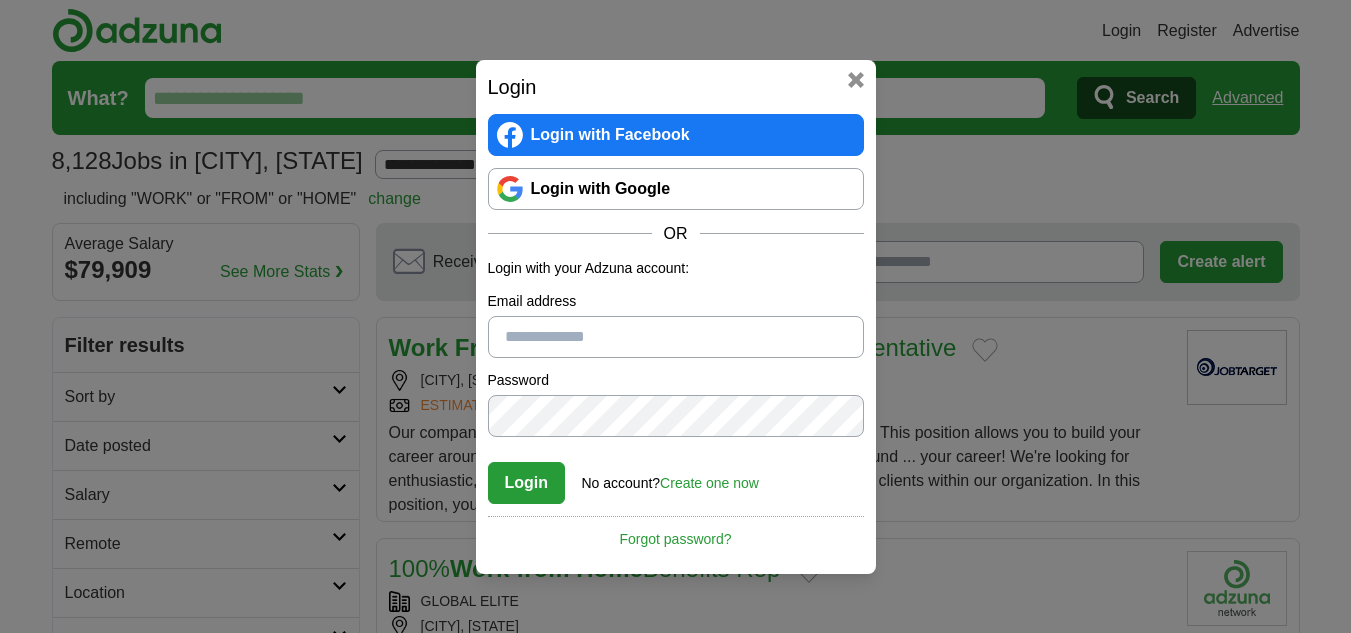 click on "Login with Facebook" at bounding box center [676, 135] 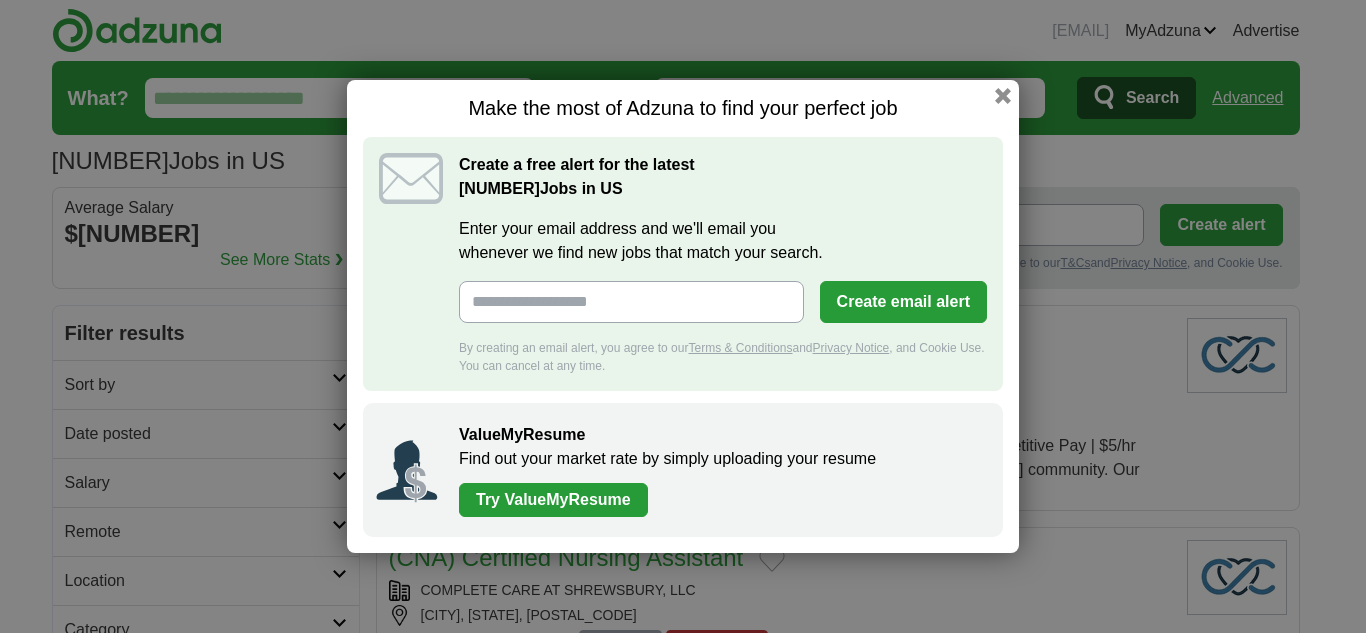 scroll, scrollTop: 0, scrollLeft: 0, axis: both 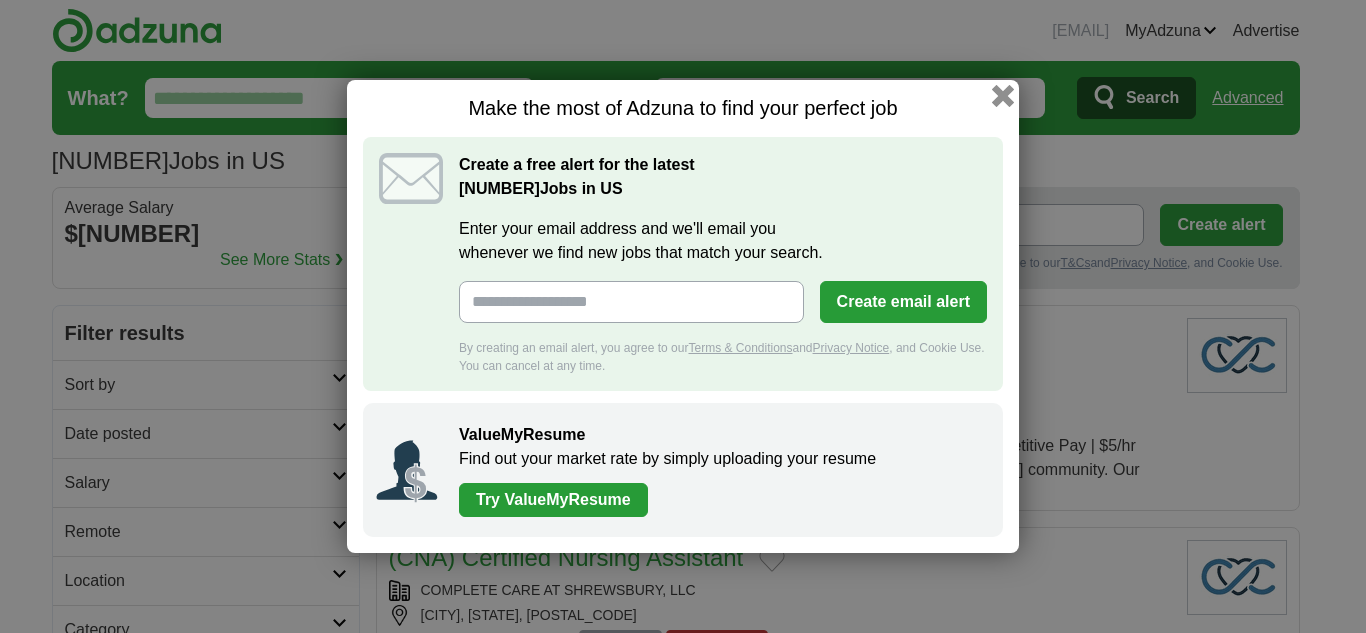 click at bounding box center [1003, 96] 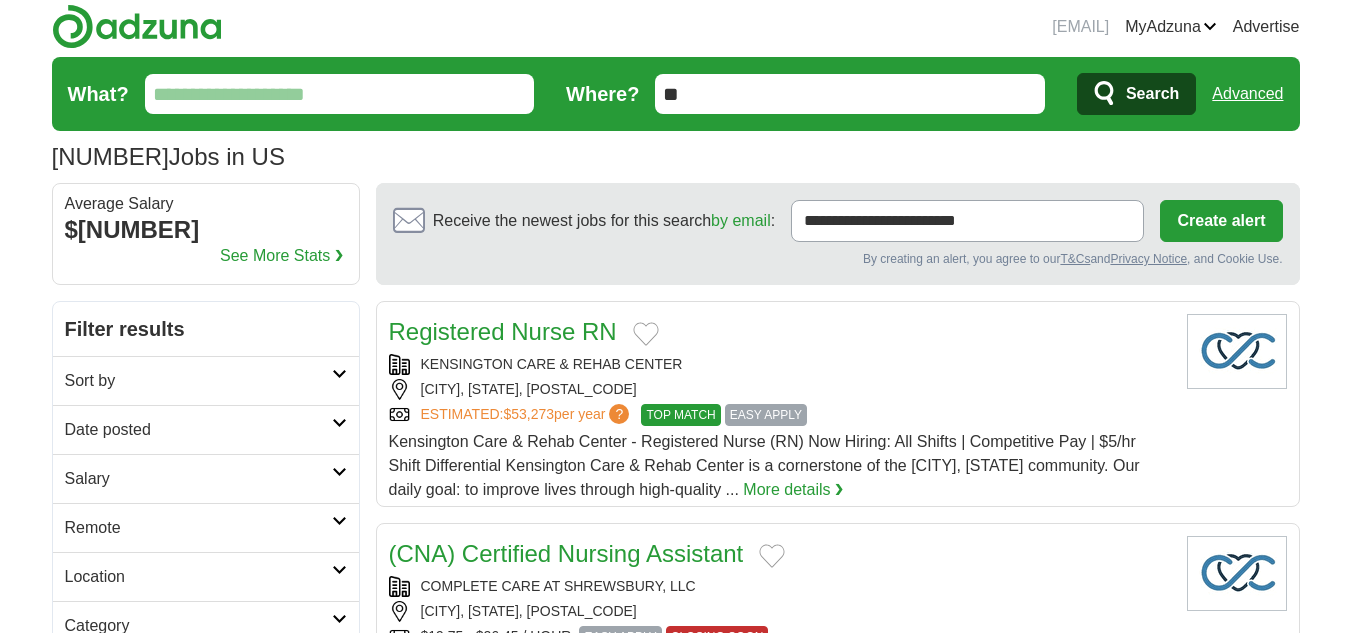 scroll, scrollTop: 0, scrollLeft: 0, axis: both 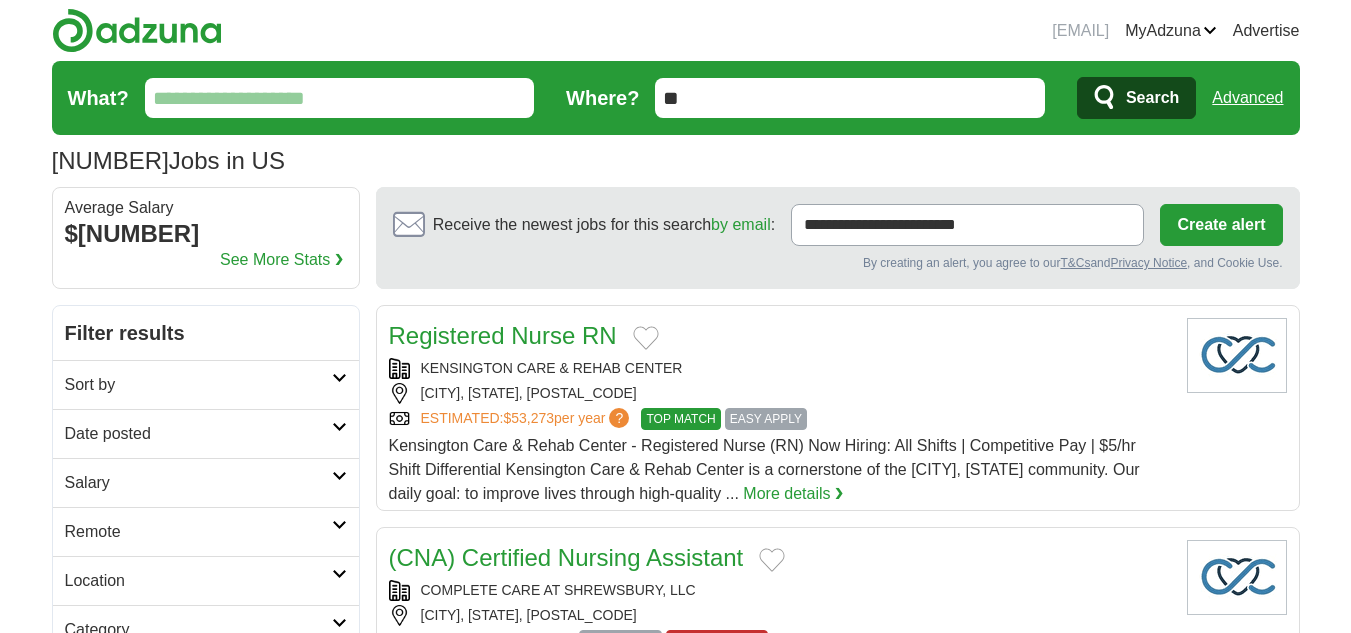 click on "Sort by" at bounding box center (206, 384) 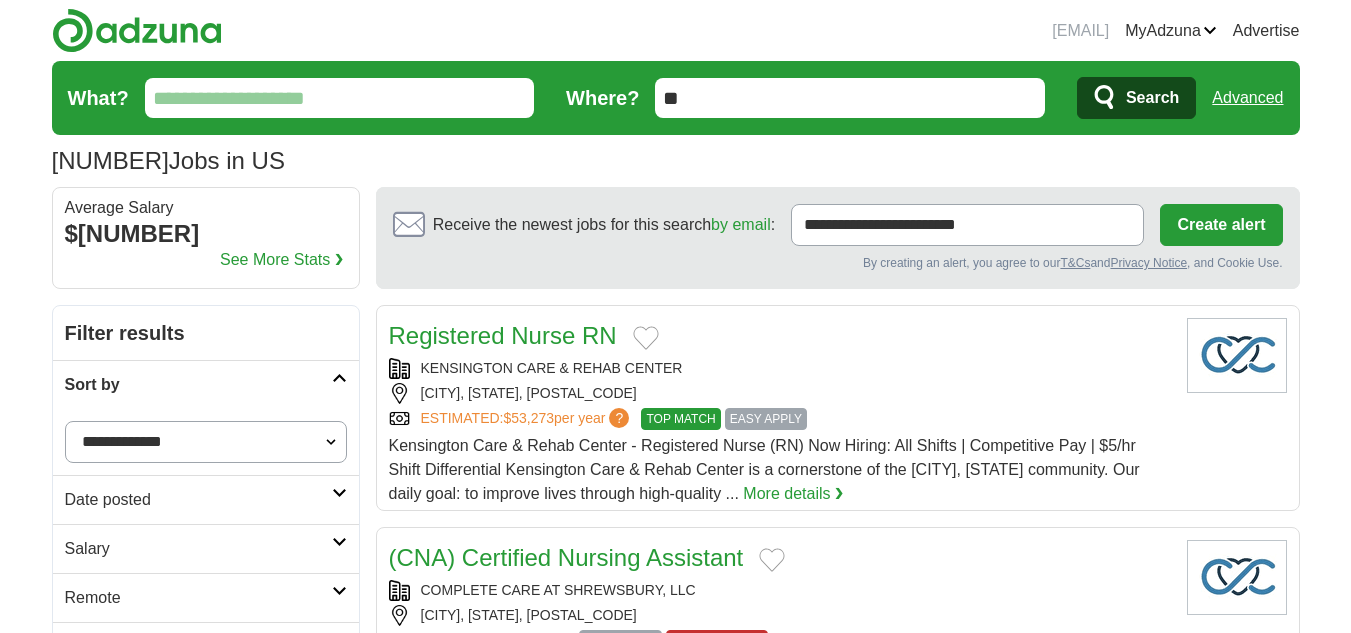 click on "What?" at bounding box center (340, 98) 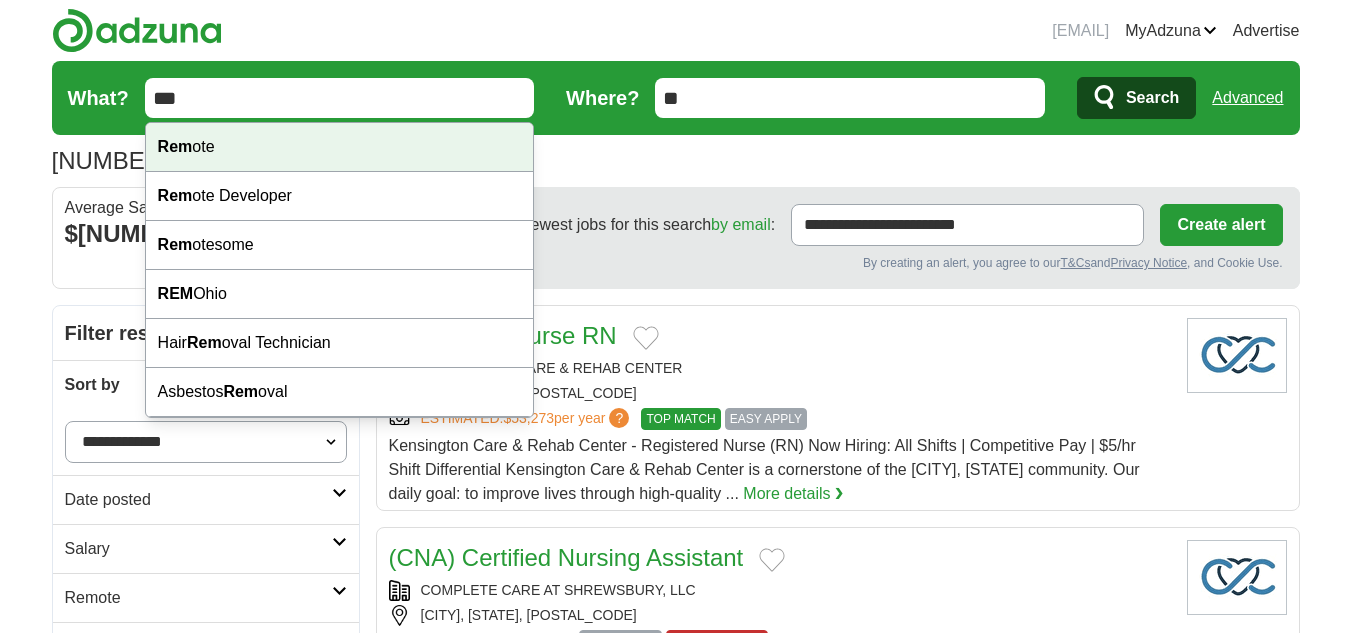 click on "Rem ote" at bounding box center (340, 147) 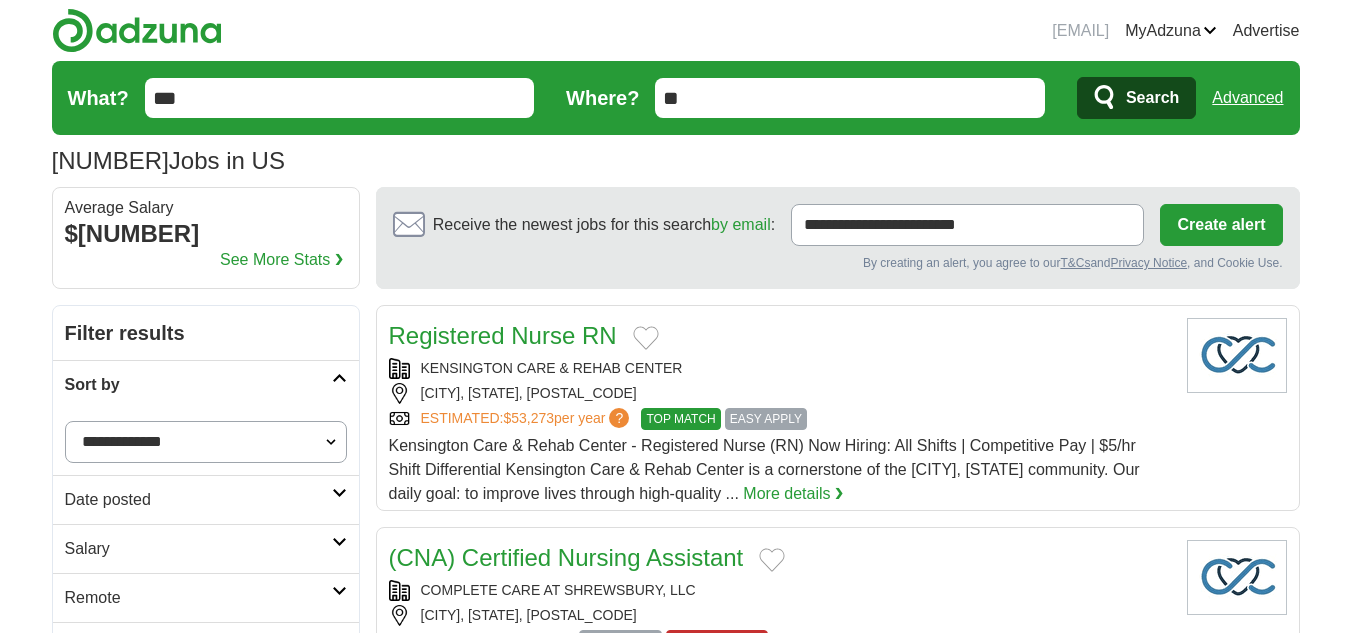 type on "******" 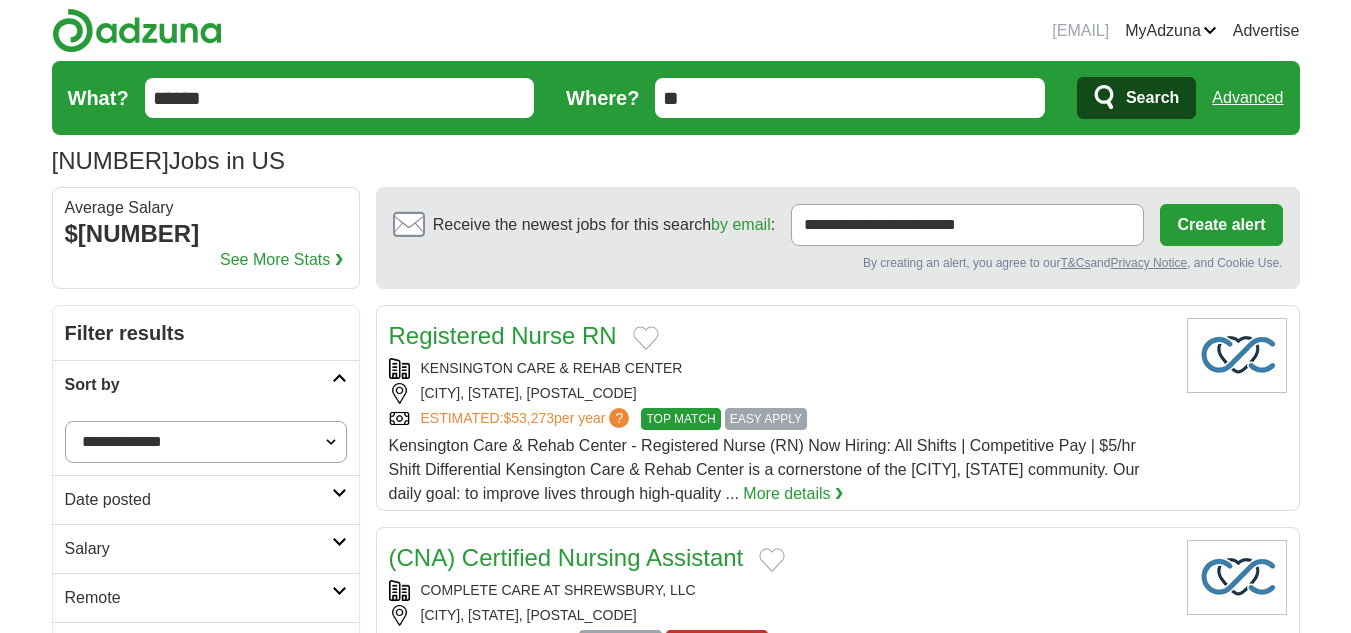 click on "Search" at bounding box center (1152, 98) 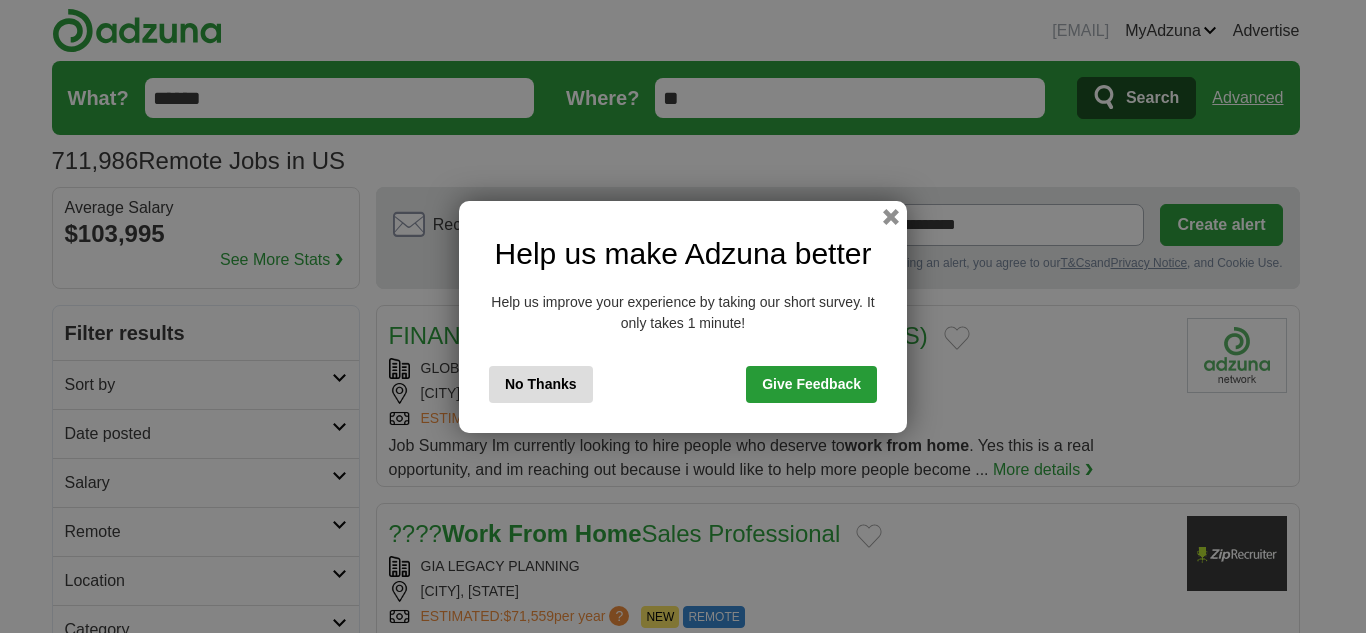 scroll, scrollTop: 0, scrollLeft: 0, axis: both 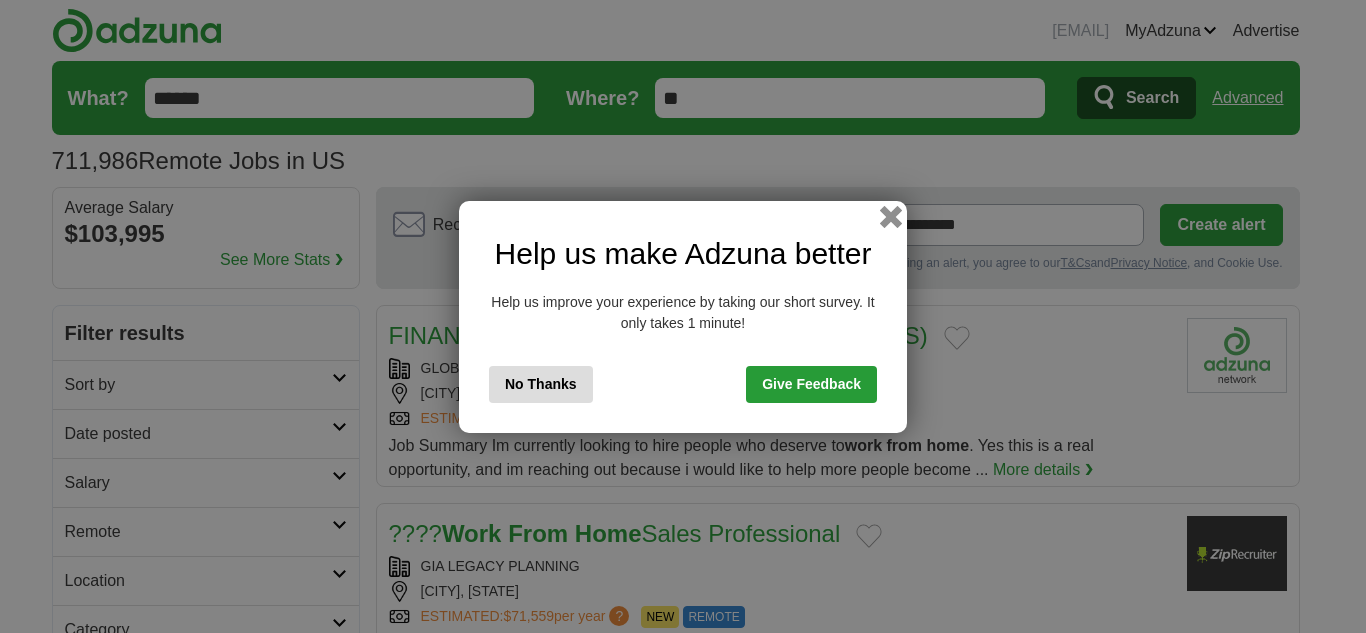 click at bounding box center [891, 216] 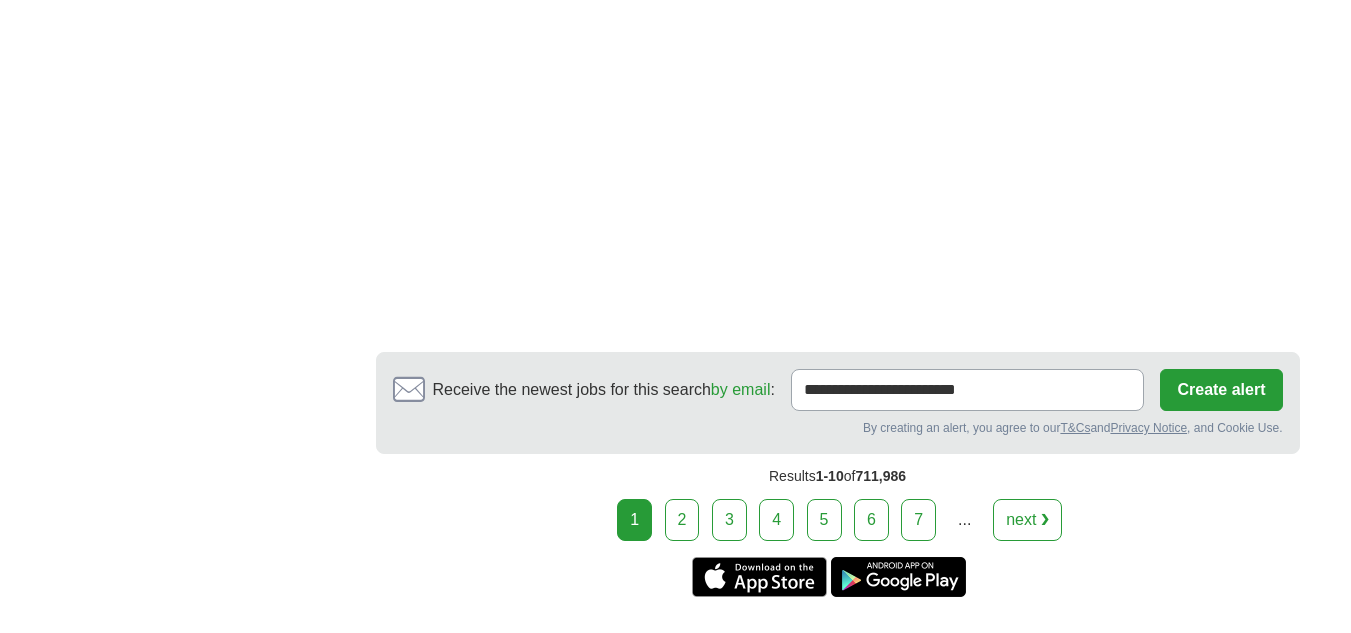 scroll, scrollTop: 3900, scrollLeft: 0, axis: vertical 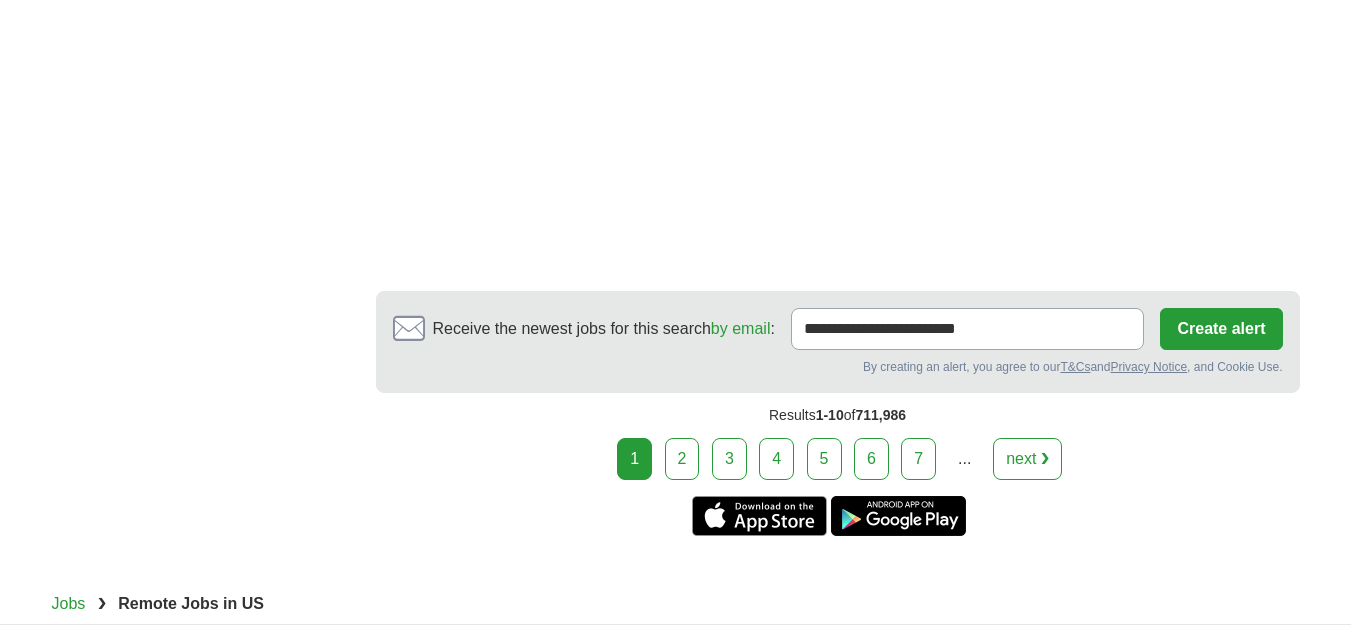 click on "2" at bounding box center [682, 459] 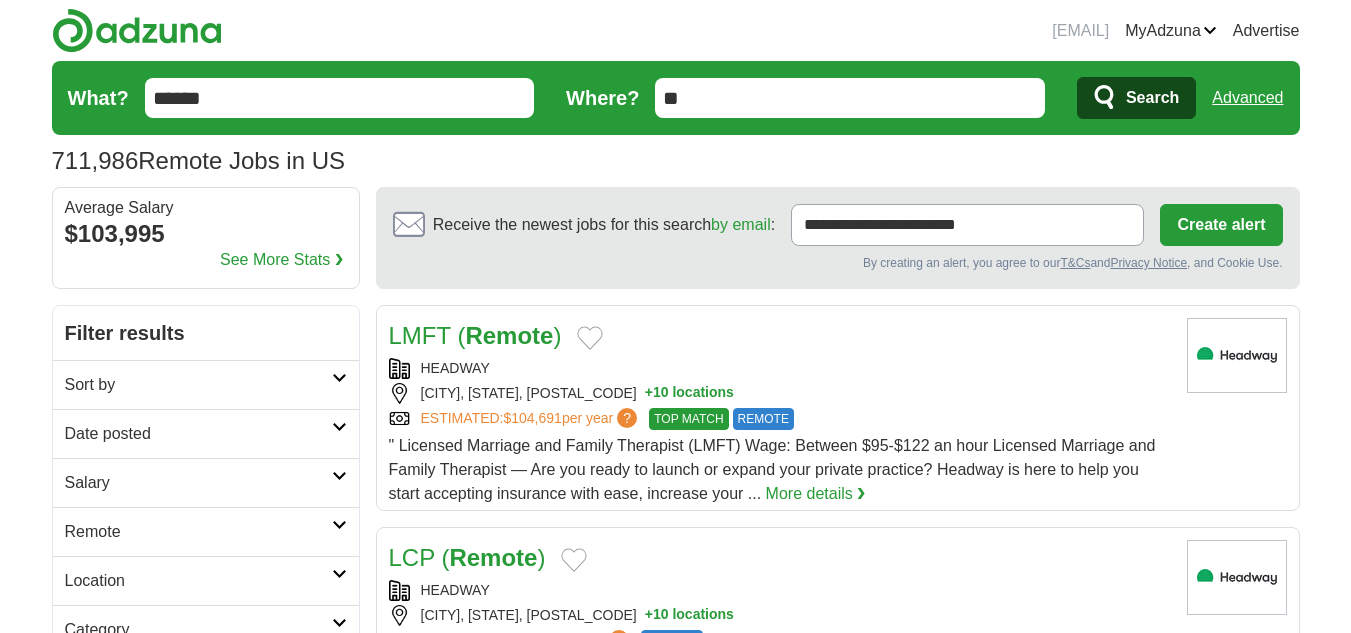 scroll, scrollTop: 0, scrollLeft: 0, axis: both 